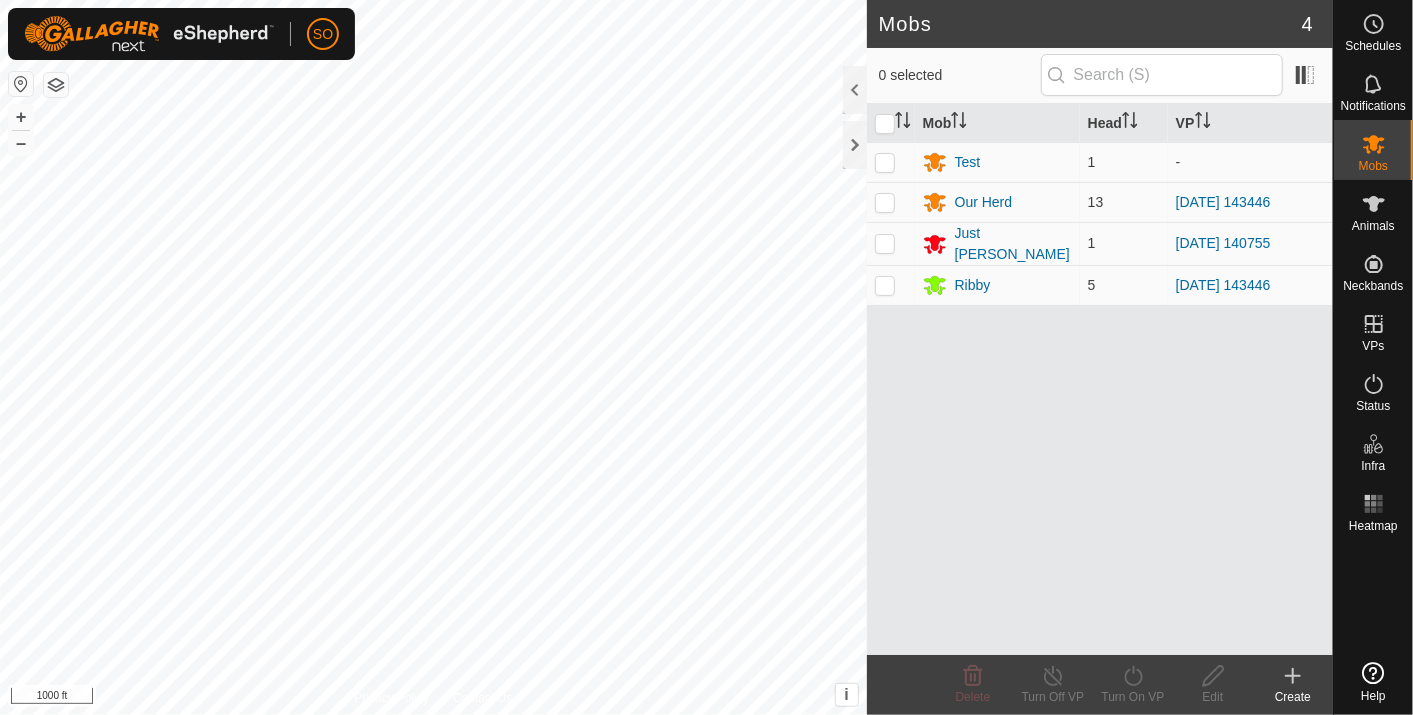 scroll, scrollTop: 0, scrollLeft: 0, axis: both 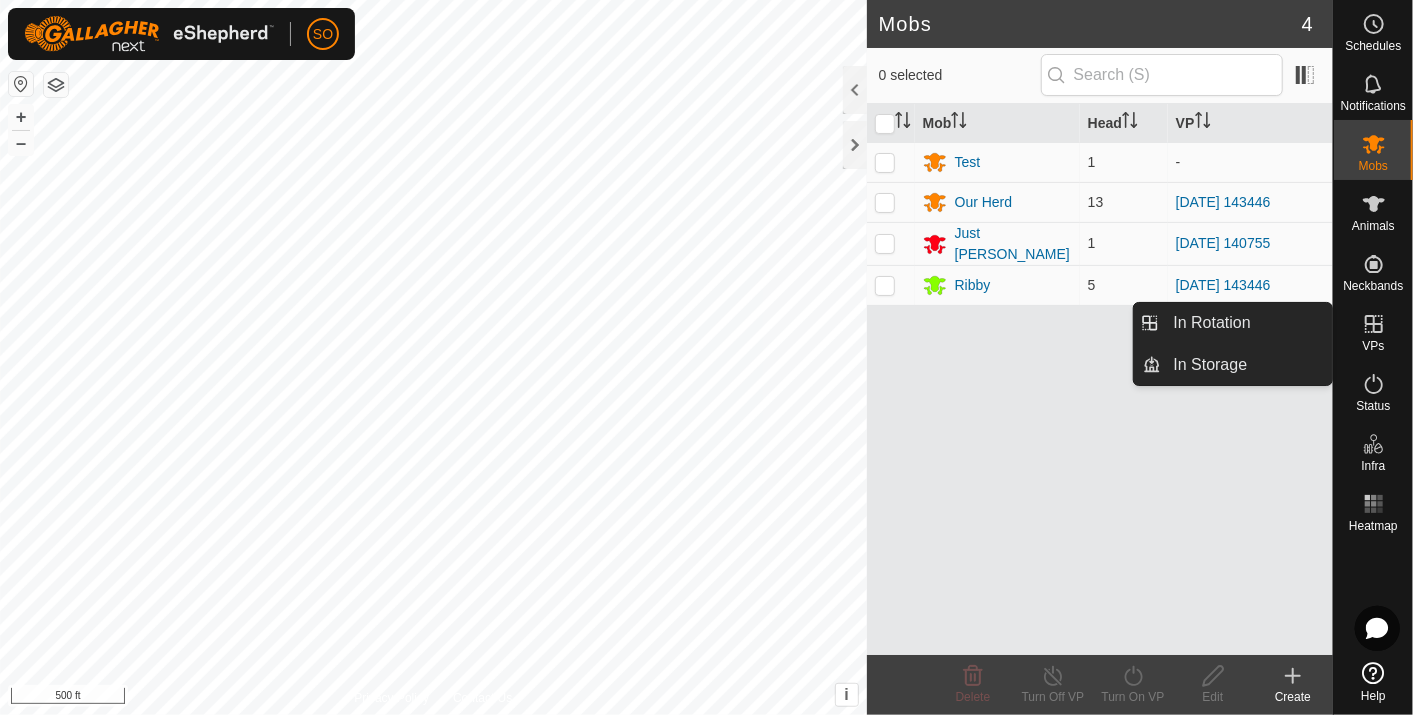 click 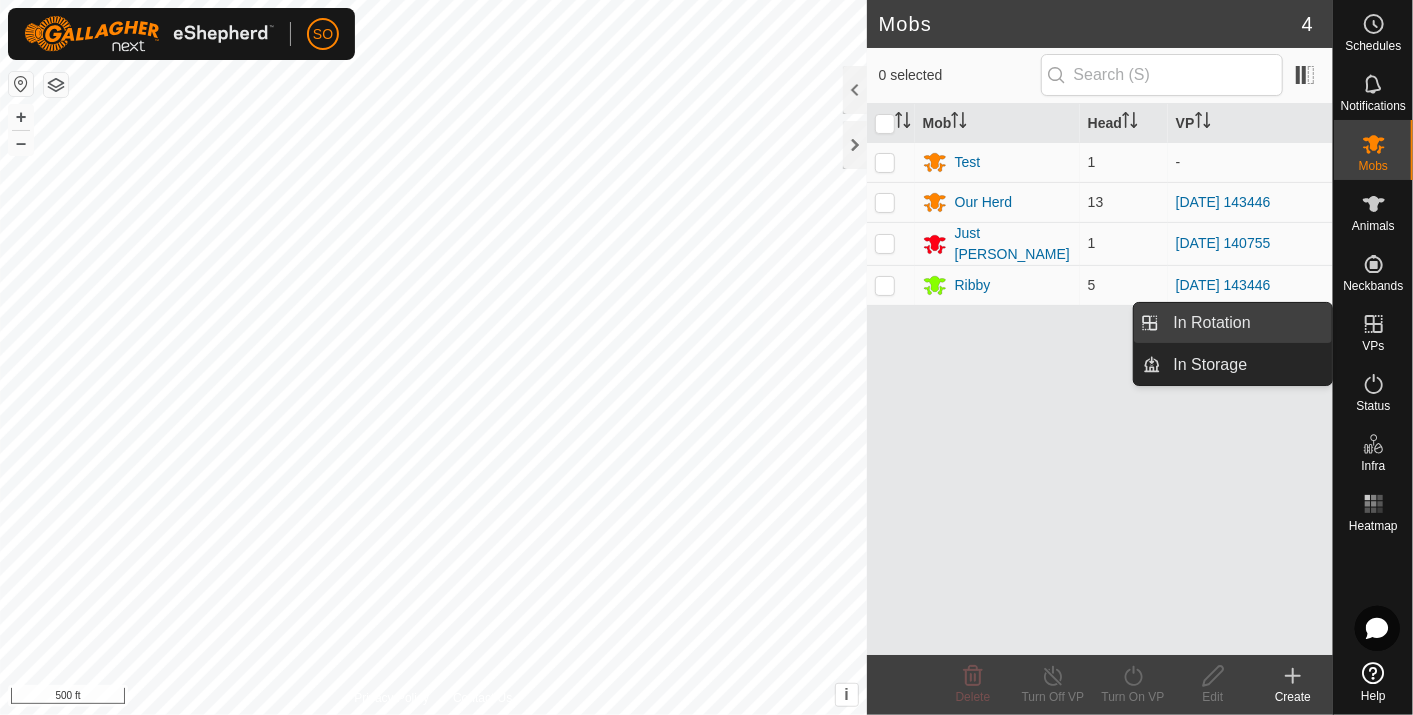 click on "In Rotation" at bounding box center [1247, 323] 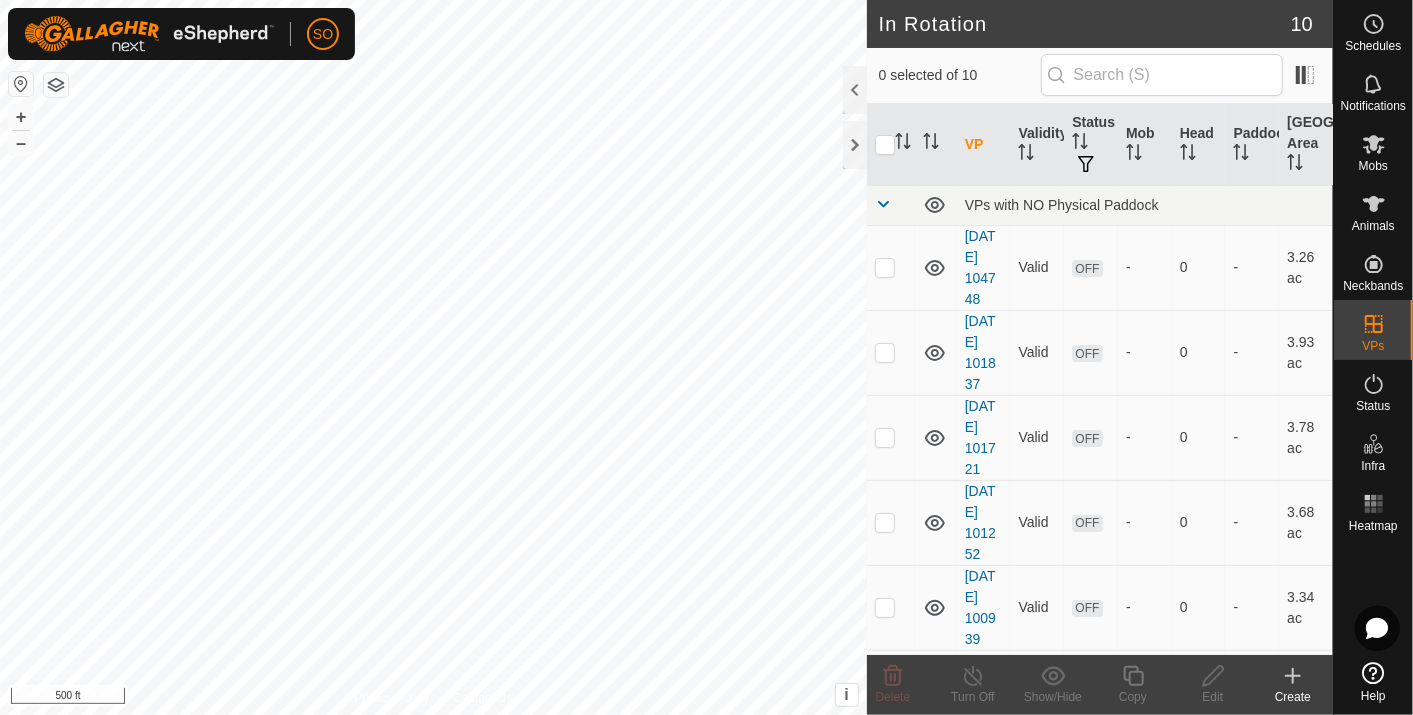 click 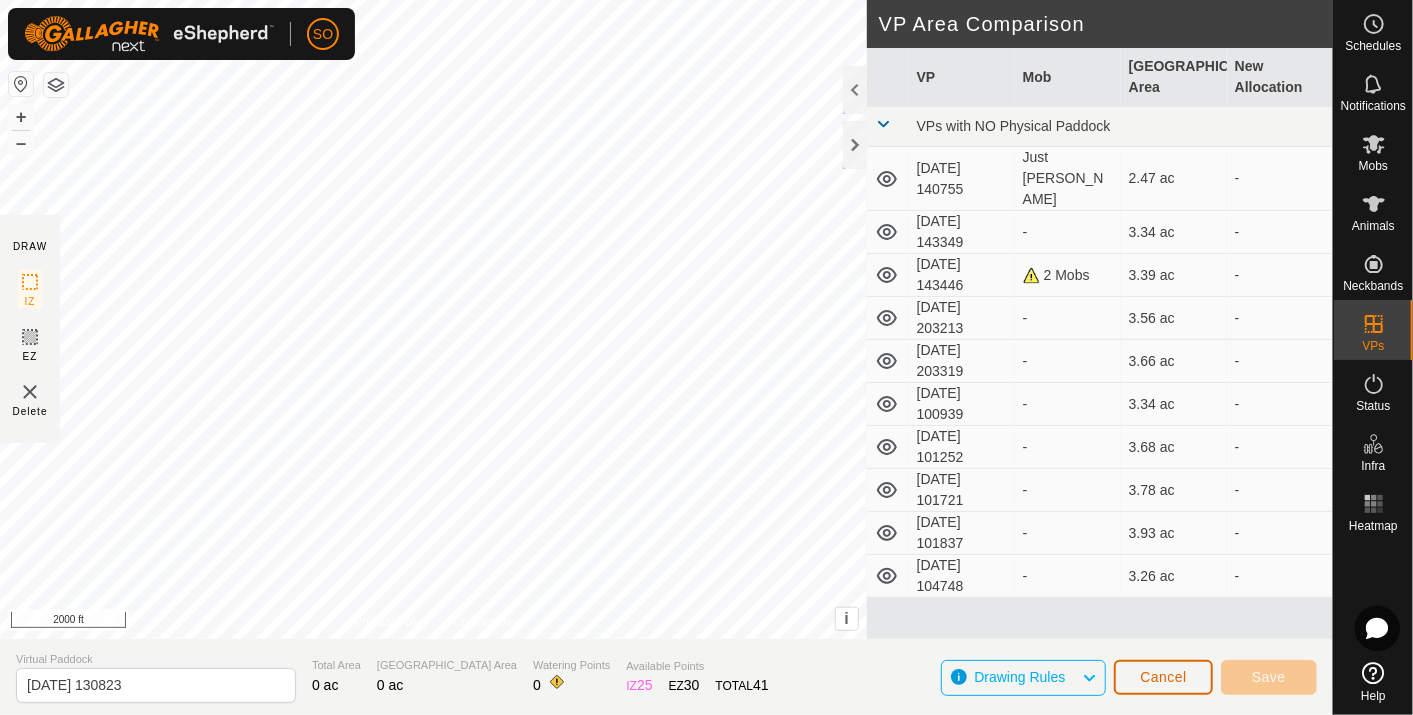 click on "Cancel" 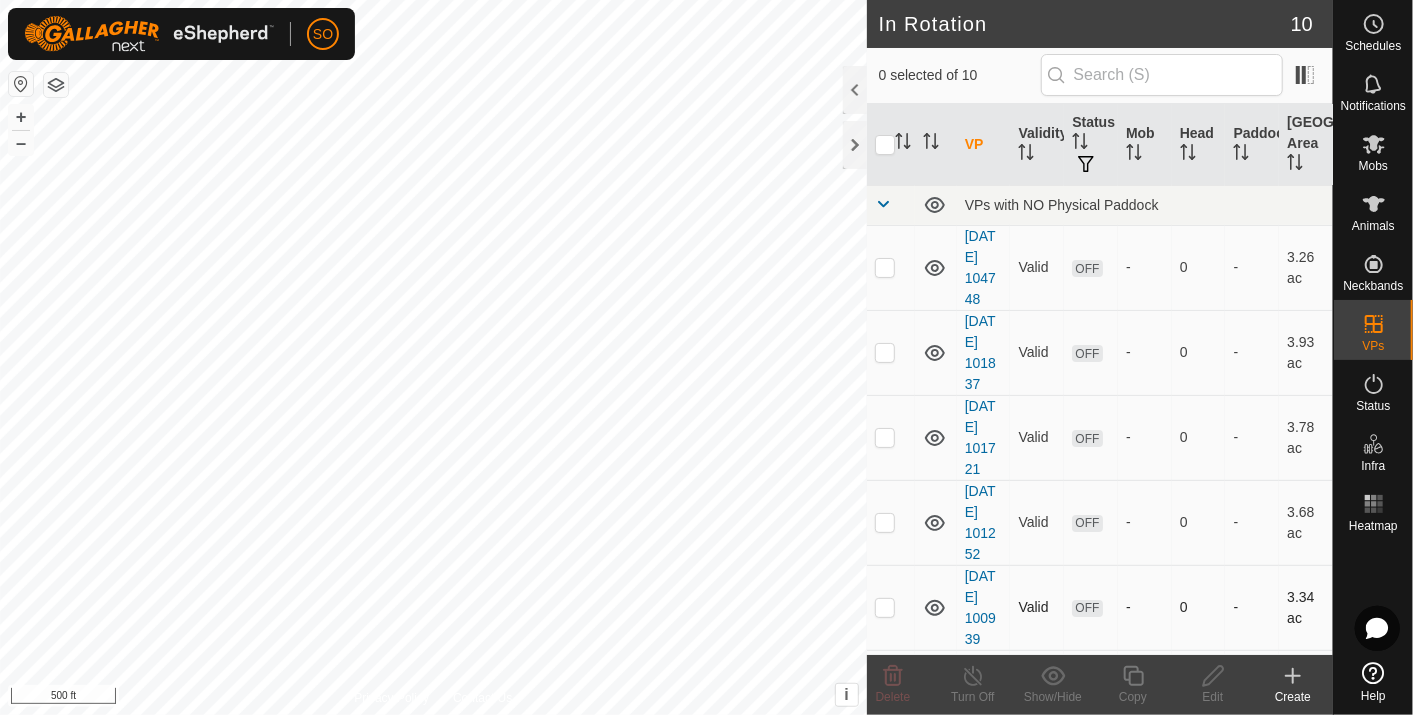 click on "In Rotation 10 0 selected of 10     VP   Validity   Status   Mob   Head   Paddock   Grazing Area   VPs with NO Physical Paddock  [DATE] 104748  Valid  OFF  -   0   -   3.26 ac  [DATE] 101837  Valid  OFF  -   0   -   3.93 ac  [DATE] 101721  Valid  OFF  -   0   -   3.78 ac  [DATE] 101252  Valid  OFF  -   0   -   3.68 ac  [DATE] 100939  Valid  OFF  -   0   -   3.34 ac  [DATE] 203319  Valid  OFF  -   0   -   3.66 ac  [DATE] 203213  Valid  OFF  -   0   -   3.56 ac  [DATE] 143446  Valid  ON  2 Mobs   18   -   3.39 ac  [DATE] 143349  Valid  OFF  -   0   -   3.34 ac  [DATE] 140755  Valid  ON  Just [PERSON_NAME]   1   -   2.47 ac  Delete  Turn Off   Show/Hide   Copy   Edit   Create  Privacy Policy Contact Us + – ⇧ i This application includes HERE Maps. © 2024 HERE. All rights reserved. 500 ft" 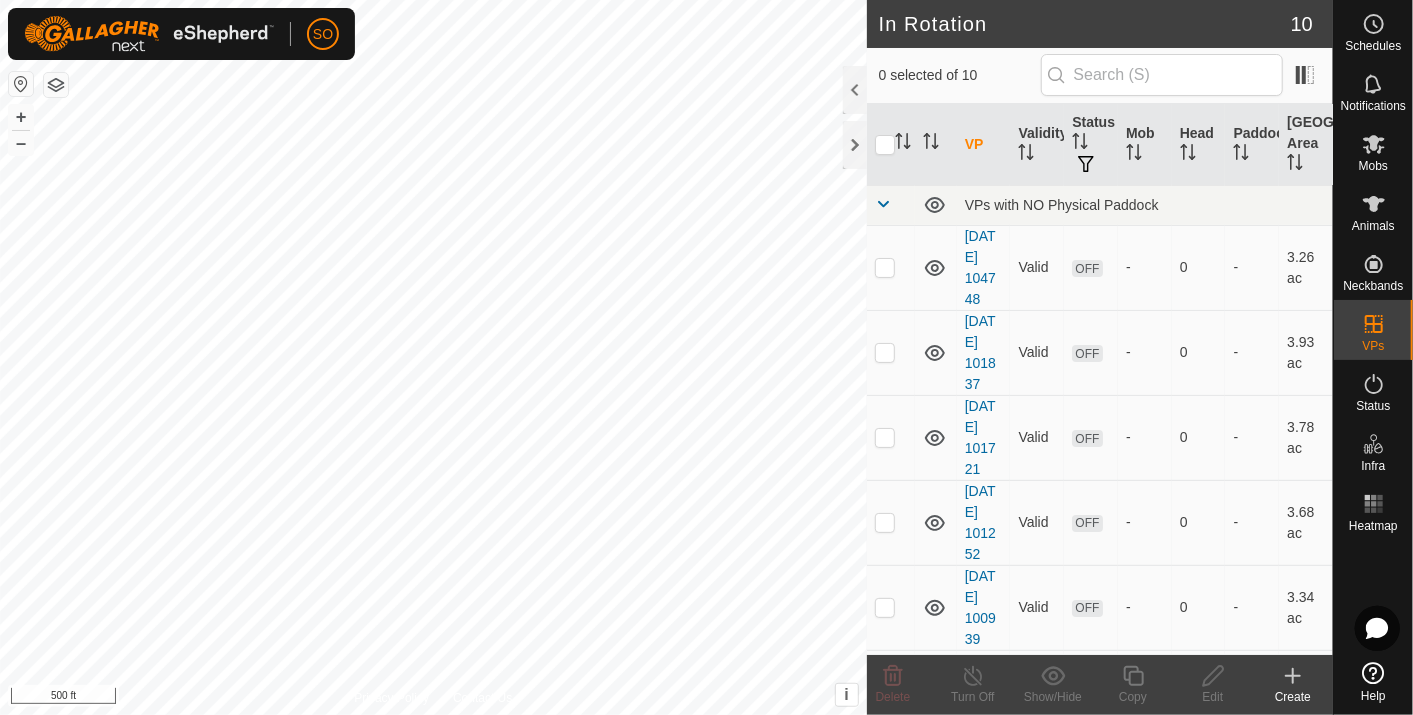 click 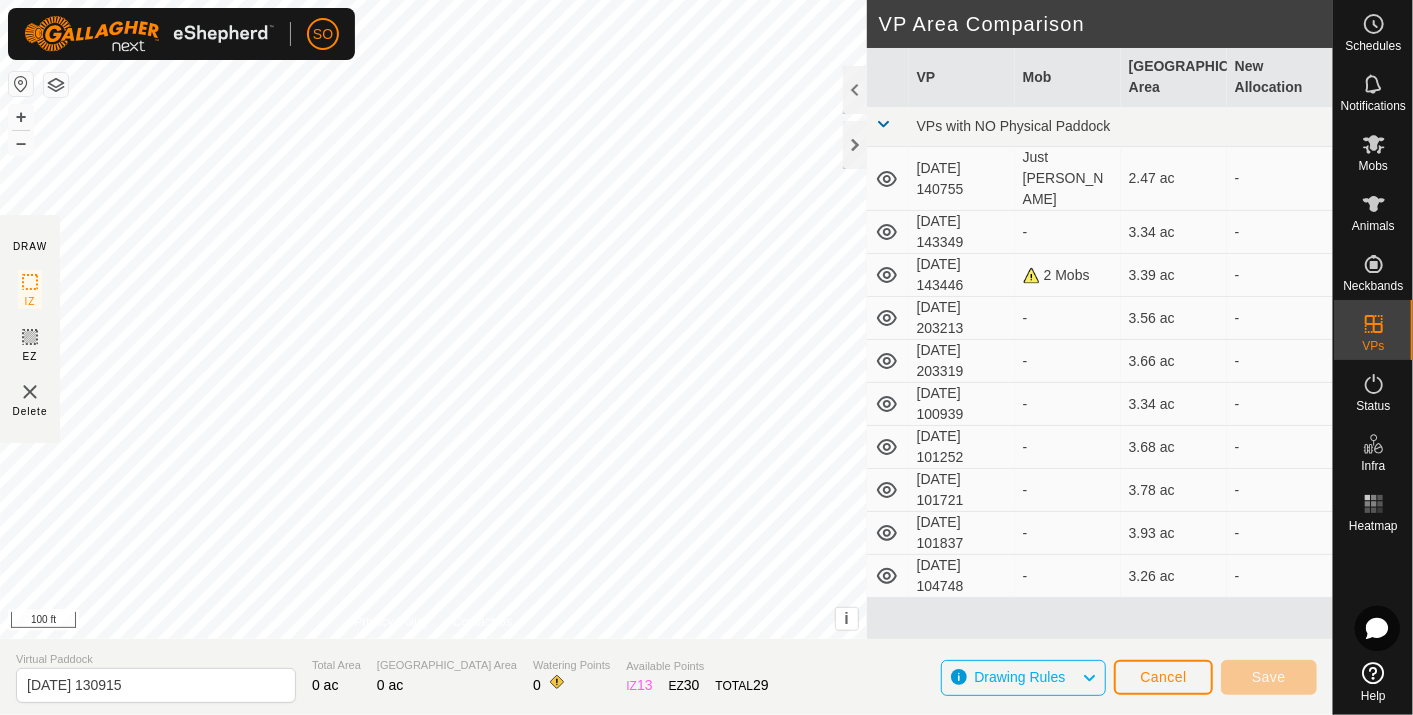 click on "SO Schedules Notifications Mobs Animals Neckbands VPs Status Infra Heatmap Help DRAW IZ EZ Delete Privacy Policy Contact Us + – ⇧ i This application includes HERE Maps. © 2024 HERE. All rights reserved. 100 ft VP Area Comparison     VP   Mob   Grazing Area   New Allocation  VPs with NO Physical Paddock  [DATE] 140755   Just [PERSON_NAME]   2.47 ac   -   [DATE] 143349  -  3.34 ac   -   [DATE] 143446   2 Mobs   3.39 ac   -   [DATE] 203213  -  3.56 ac   -   [DATE] 203319  -  3.66 ac   -   [DATE] 100939  -  3.34 ac   -   [DATE] 101252  -  3.68 ac   -   [DATE] 101721  -  3.78 ac   -   [DATE] 101837  -  3.93 ac   -   [DATE] 104748  -  3.26 ac   -  Virtual Paddock [DATE] 130915 Total Area 0 ac Grazing Area 0 ac Watering Points 0 Available Points  IZ   13  EZ  30  TOTAL   29 Drawing Rules Cancel Save" at bounding box center (706, 357) 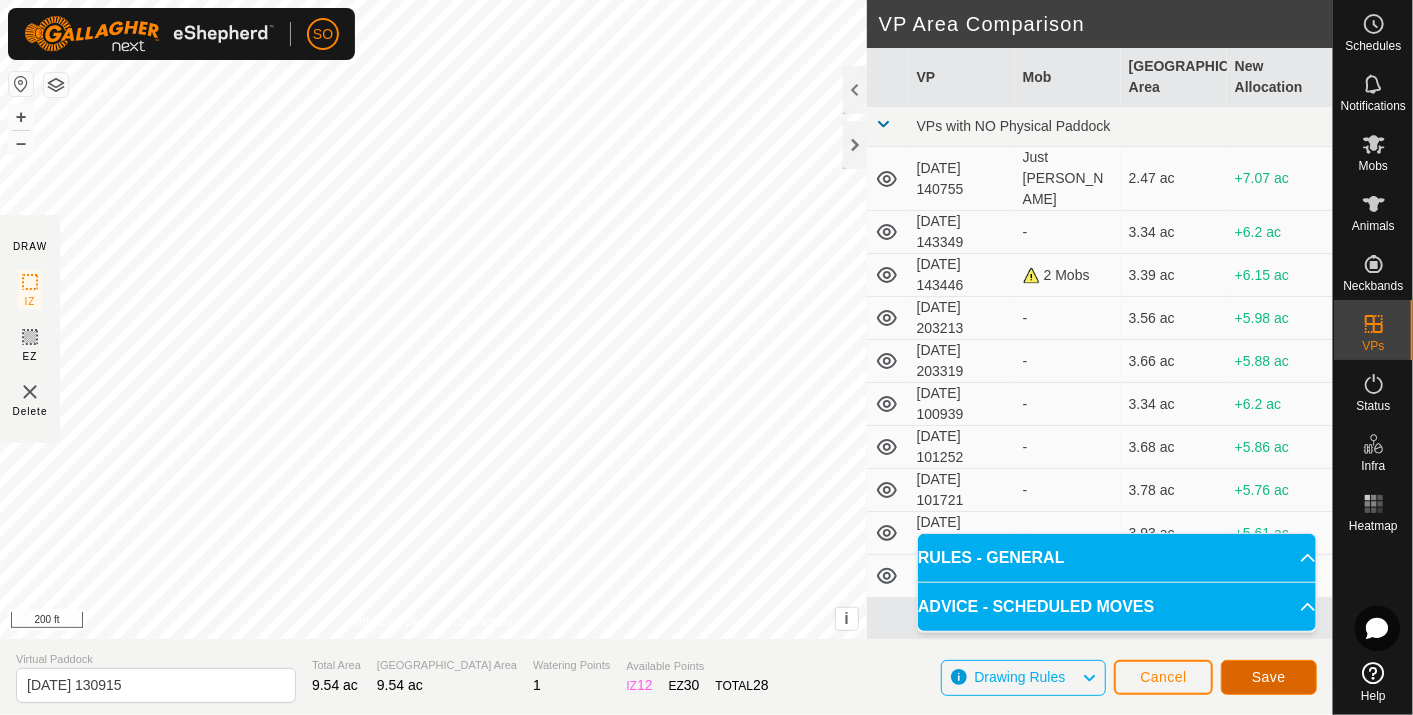 click on "Save" 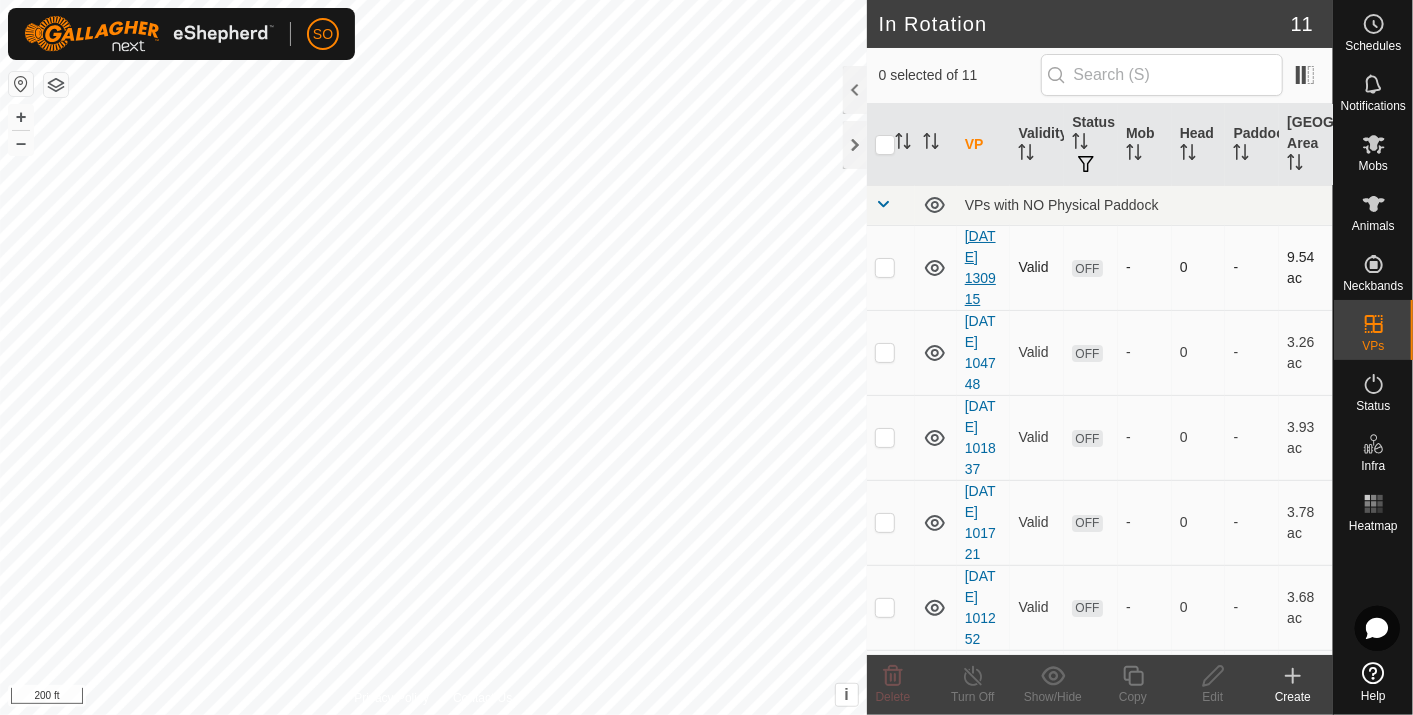 click on "[DATE] 130915" at bounding box center [980, 267] 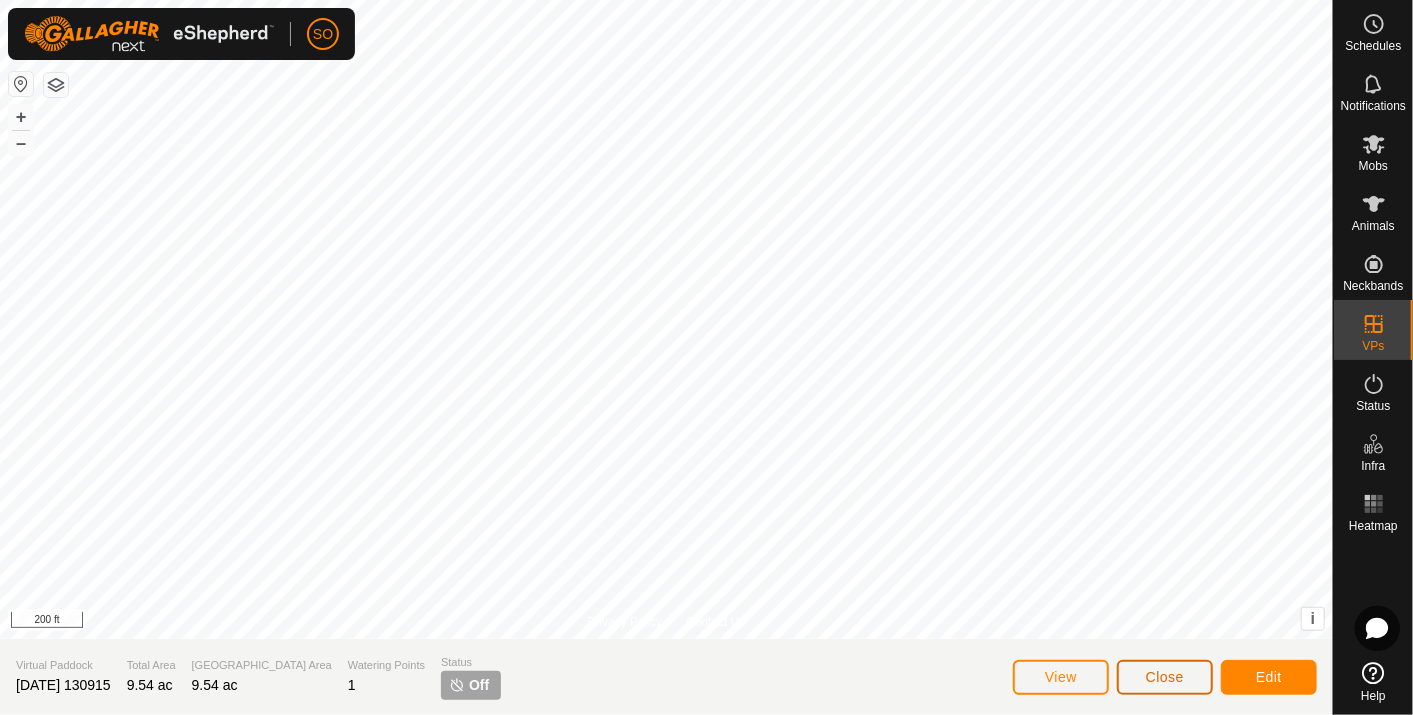 click on "Close" 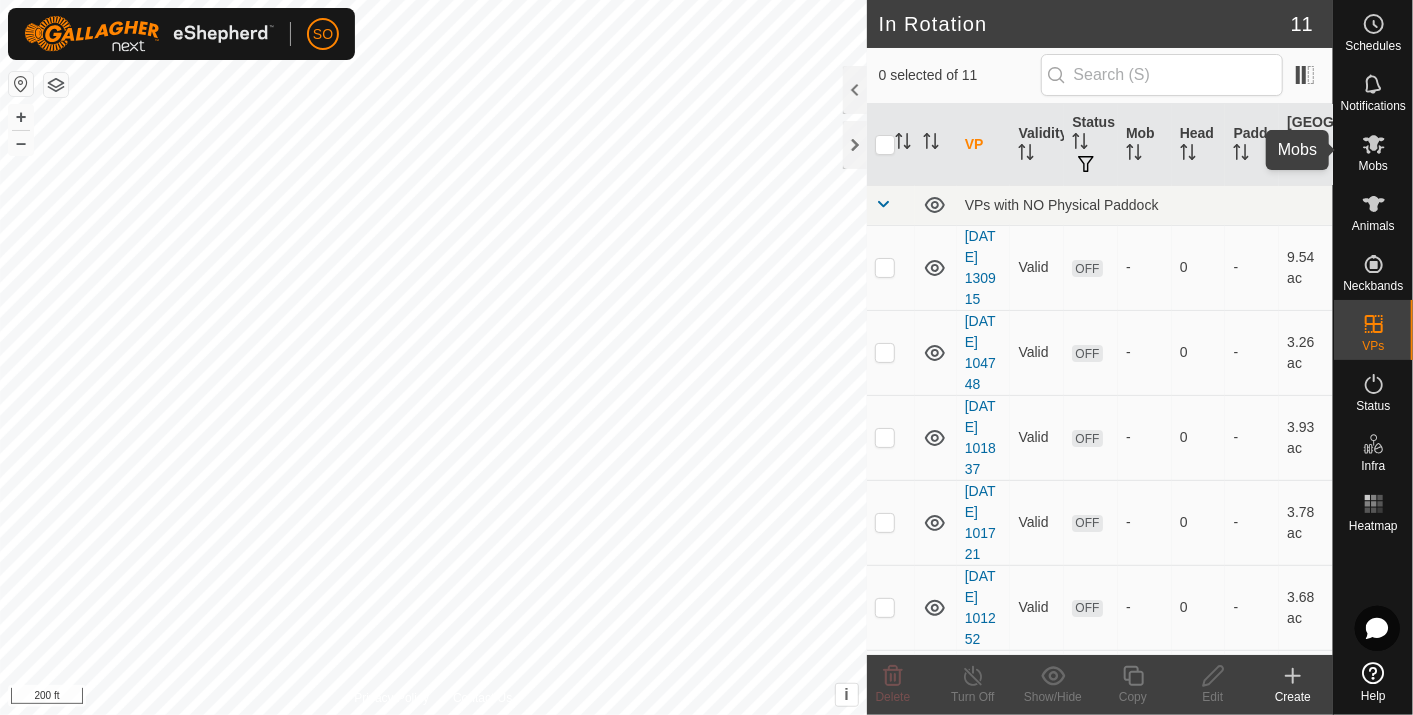 click 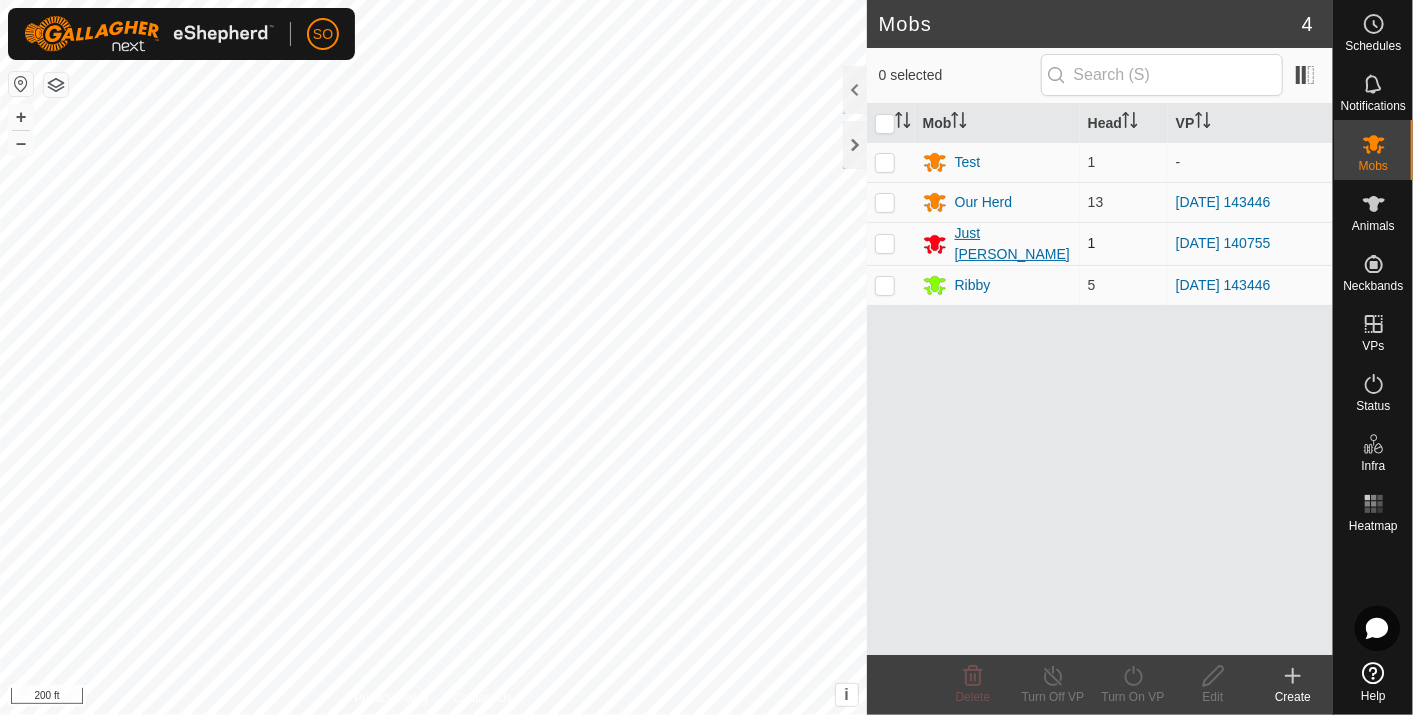 click on "Just [PERSON_NAME]" at bounding box center (1013, 244) 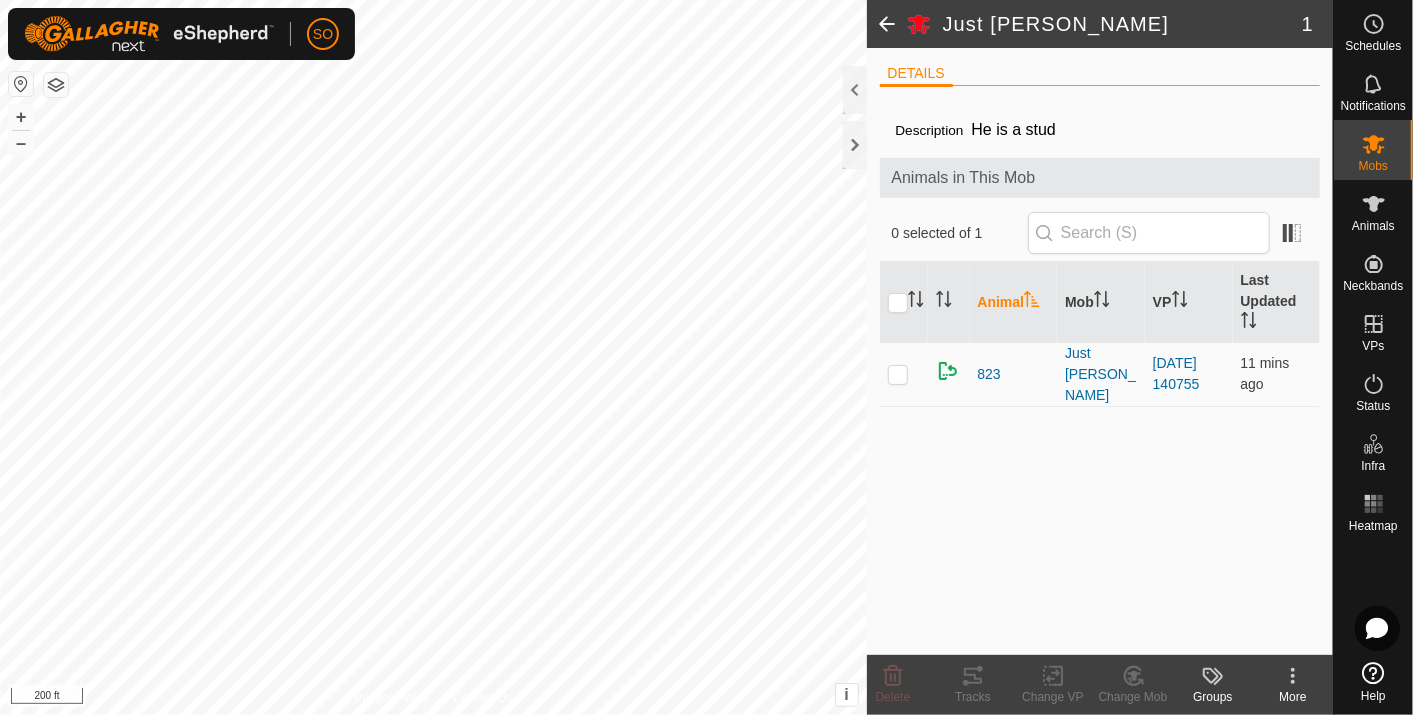 click 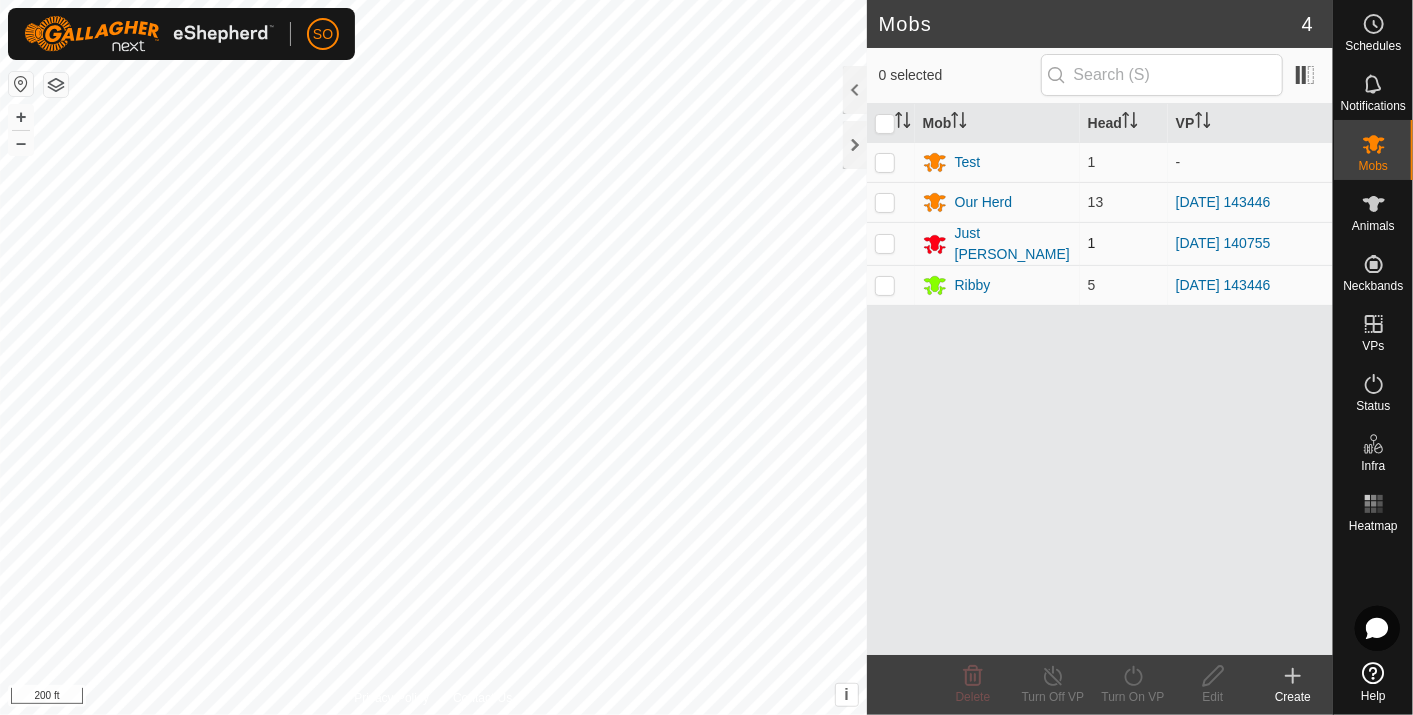 click at bounding box center [885, 243] 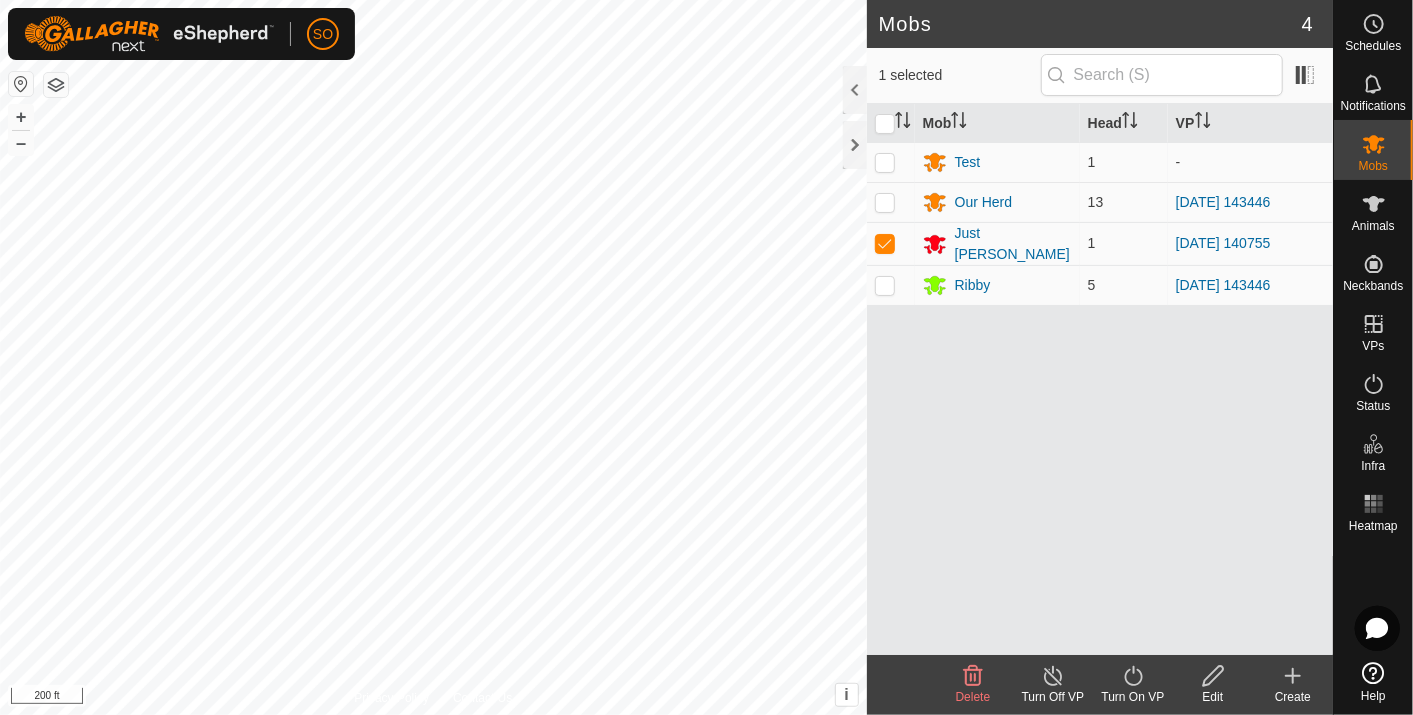click 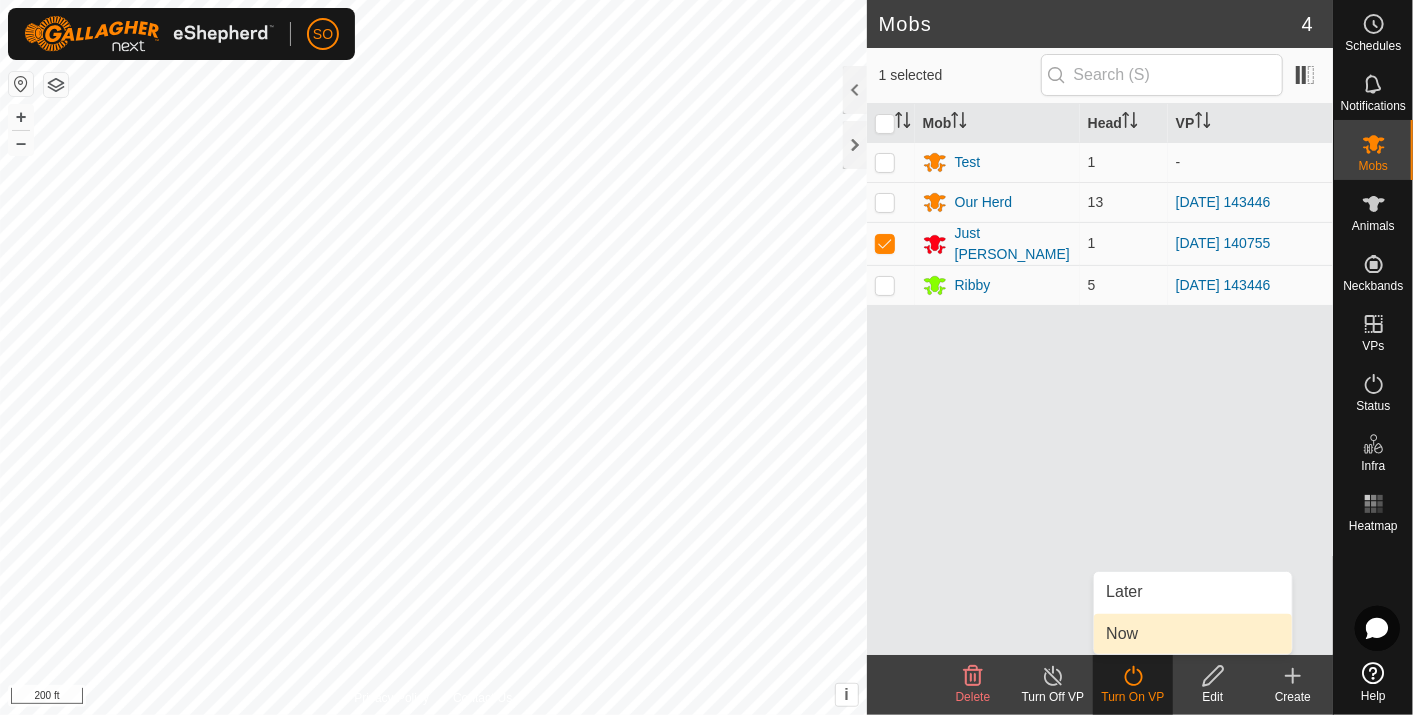 click on "Now" at bounding box center (1193, 634) 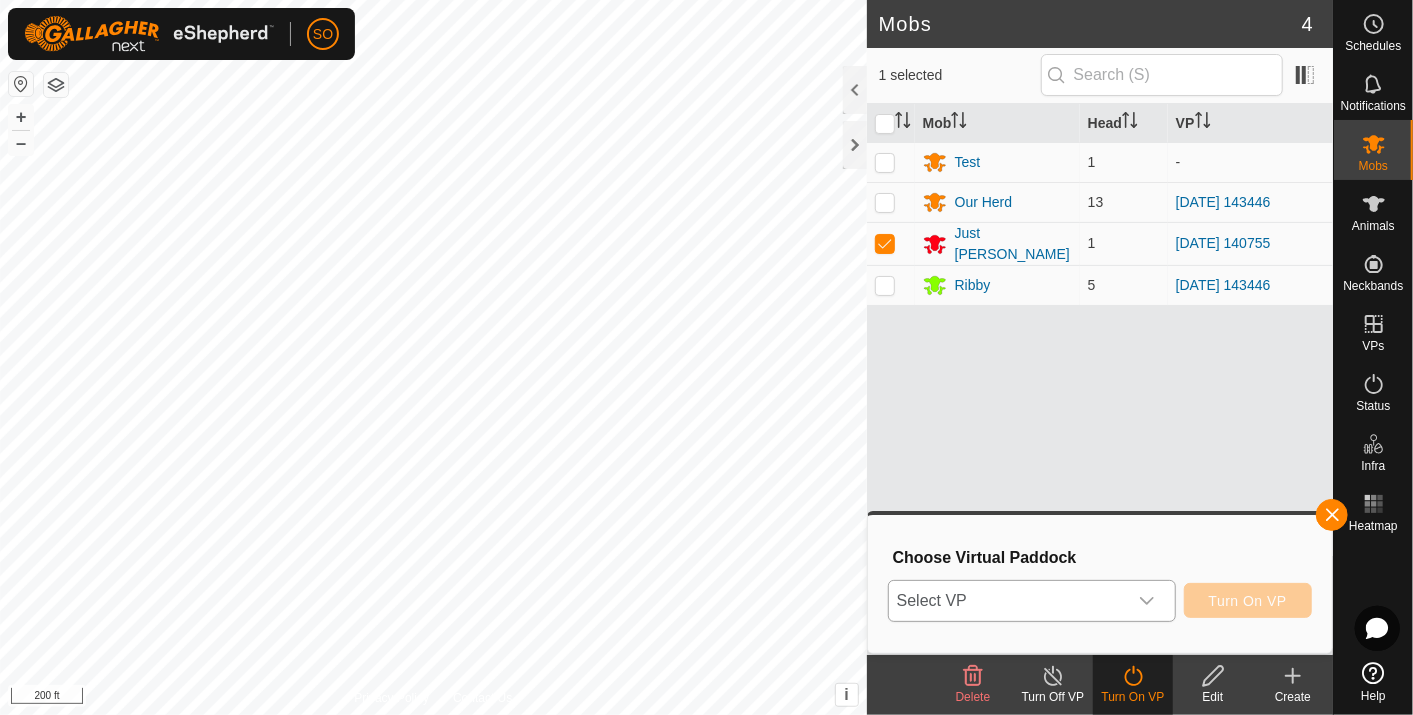 click 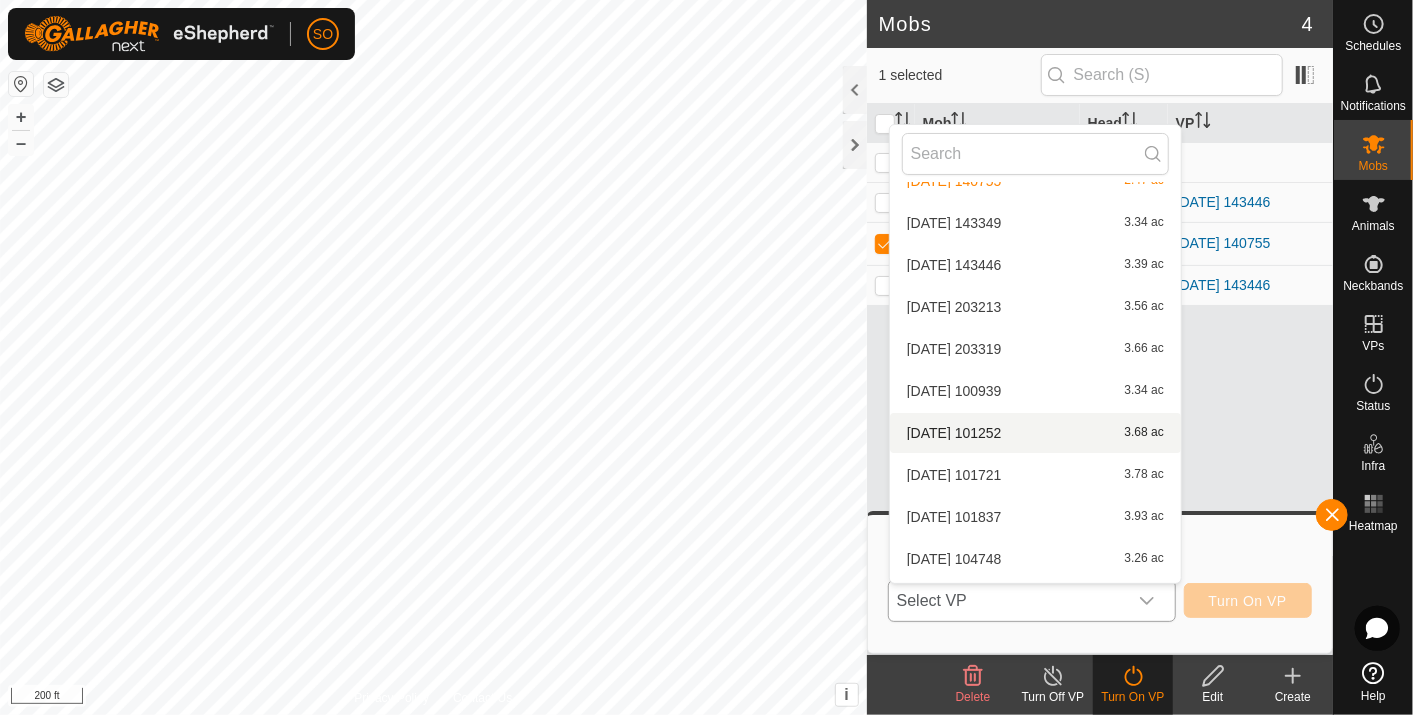 scroll, scrollTop: 105, scrollLeft: 0, axis: vertical 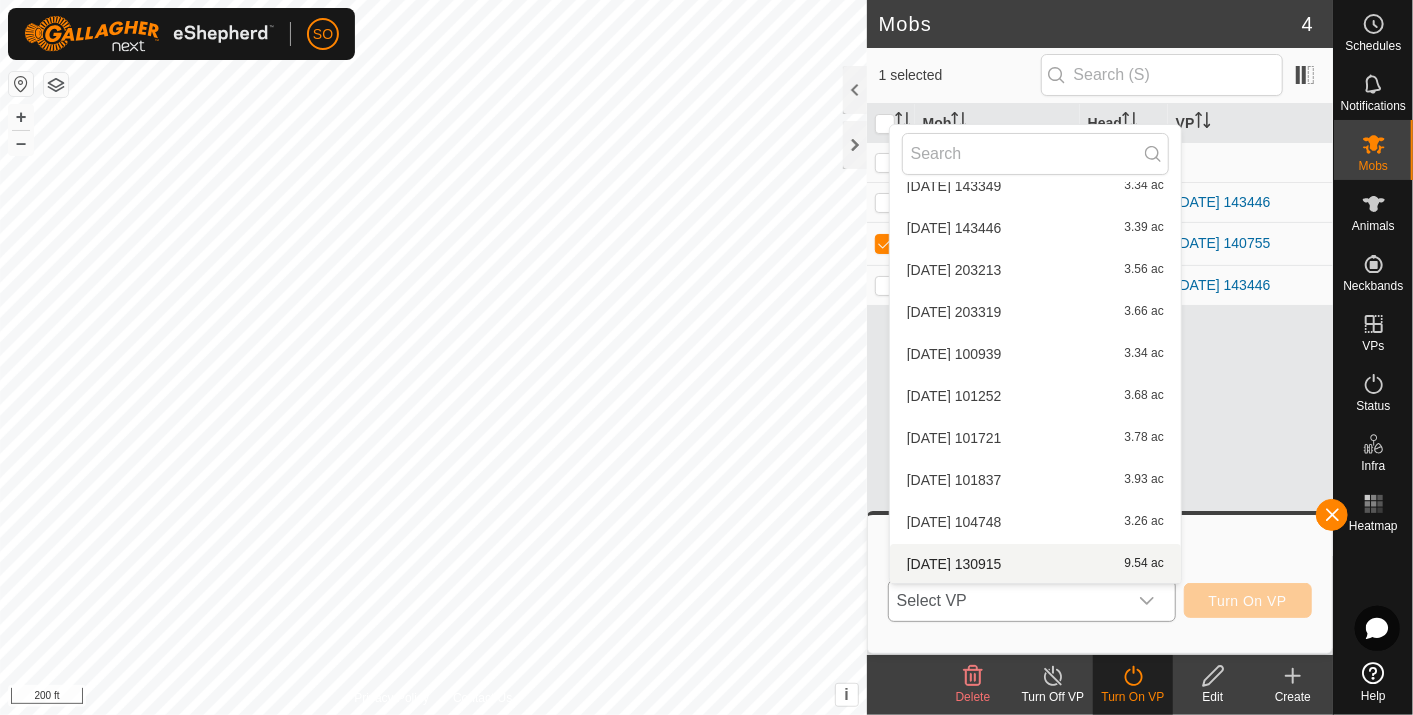 click on "[DATE] [DATE]  9.54 ac" at bounding box center (1035, 564) 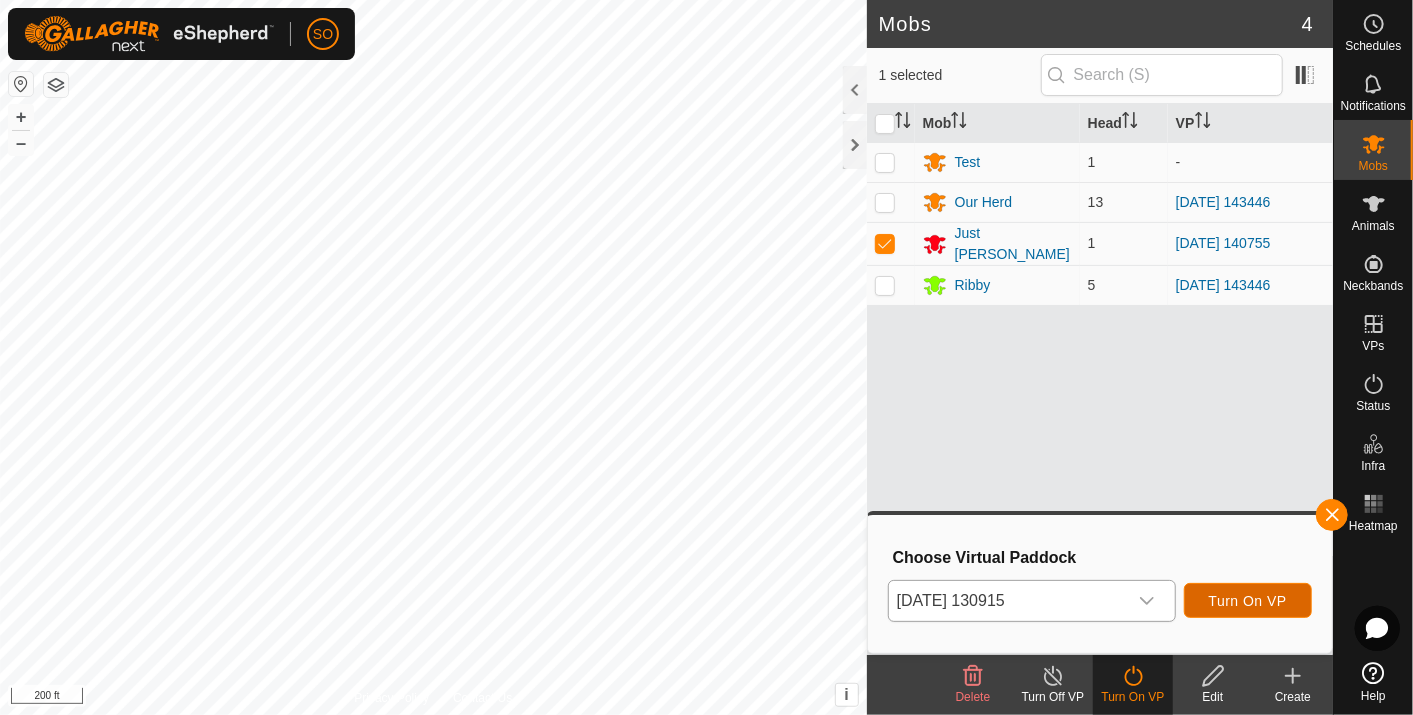click on "Turn On VP" at bounding box center [1248, 601] 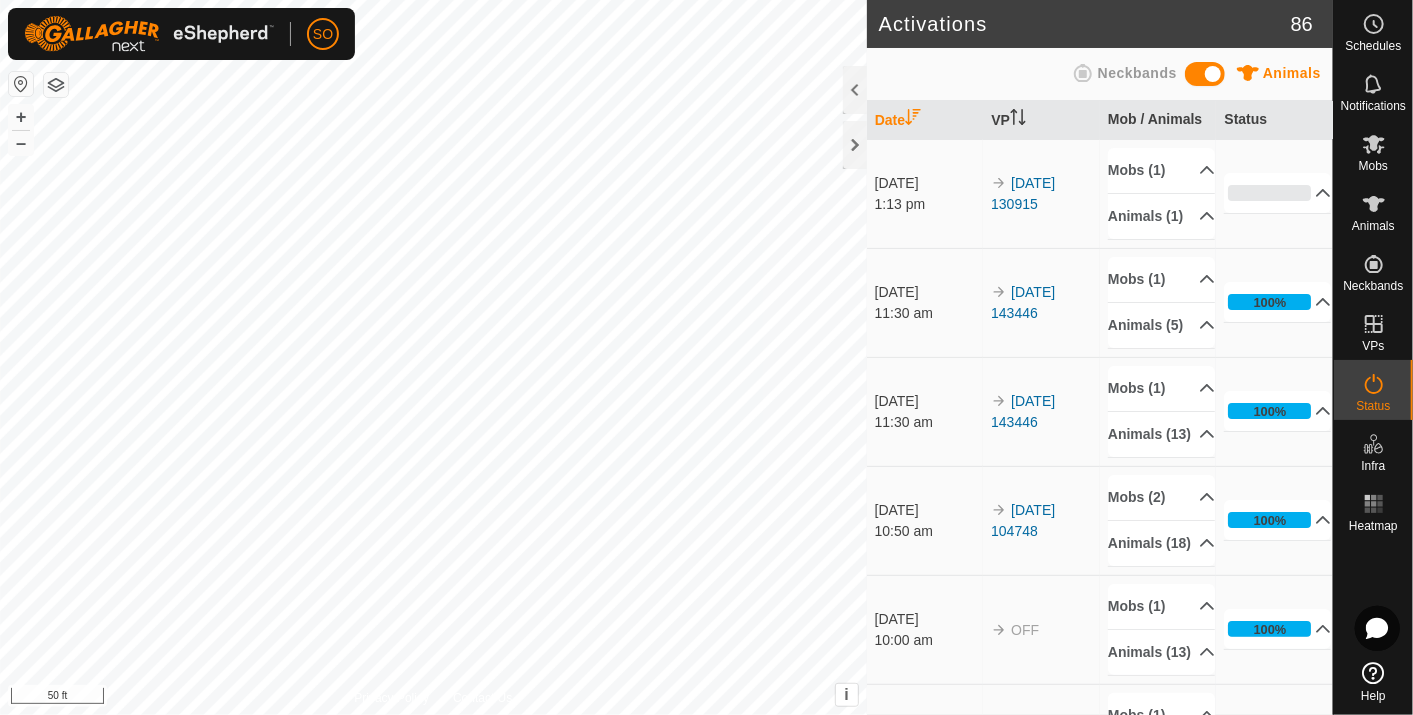 click on "SO Schedules Notifications Mobs Animals Neckbands VPs Status Infra Heatmap Help Activations 86 Animals Neckbands   Date   VP   Mob / Animals   Status  [DATE] 1:13 pm 2025-07-26 130915 Mobs (1)  Just [PERSON_NAME]  Animals (1)  823  0% In Progress Pending  1  Sent   0  Completed Confirmed   0  Overridden  0  Cancelled   0  [DATE] 11:30 am 2025-07-22 143446 Mobs (1)  Ribby  Animals [PHONE_NUMBER]  100% In Progress Pending  0  Sent   0  Completed Confirmed   5  Overridden  0  Cancelled   0  [DATE] 11:30 am 2025-07-22 143446 Mobs (1)  Our Herd  Animals [PHONE_NUMBER]5   702   005   203   204   201   003   901   804  100% In Progress Pending  0  Sent   0  Completed Confirmed   13  Overridden  0  Cancelled   0  [DATE] 10:50 am 2025-07-26 104748 Mobs (2)  Ribby   Our Herd  Animals [PHONE_NUMBER]1   802   701   205   002   702   005   203   204   201   004   003   901   804  100% In Progress Pending  0  Sent   0  Completed Confirmed   0" at bounding box center [706, 357] 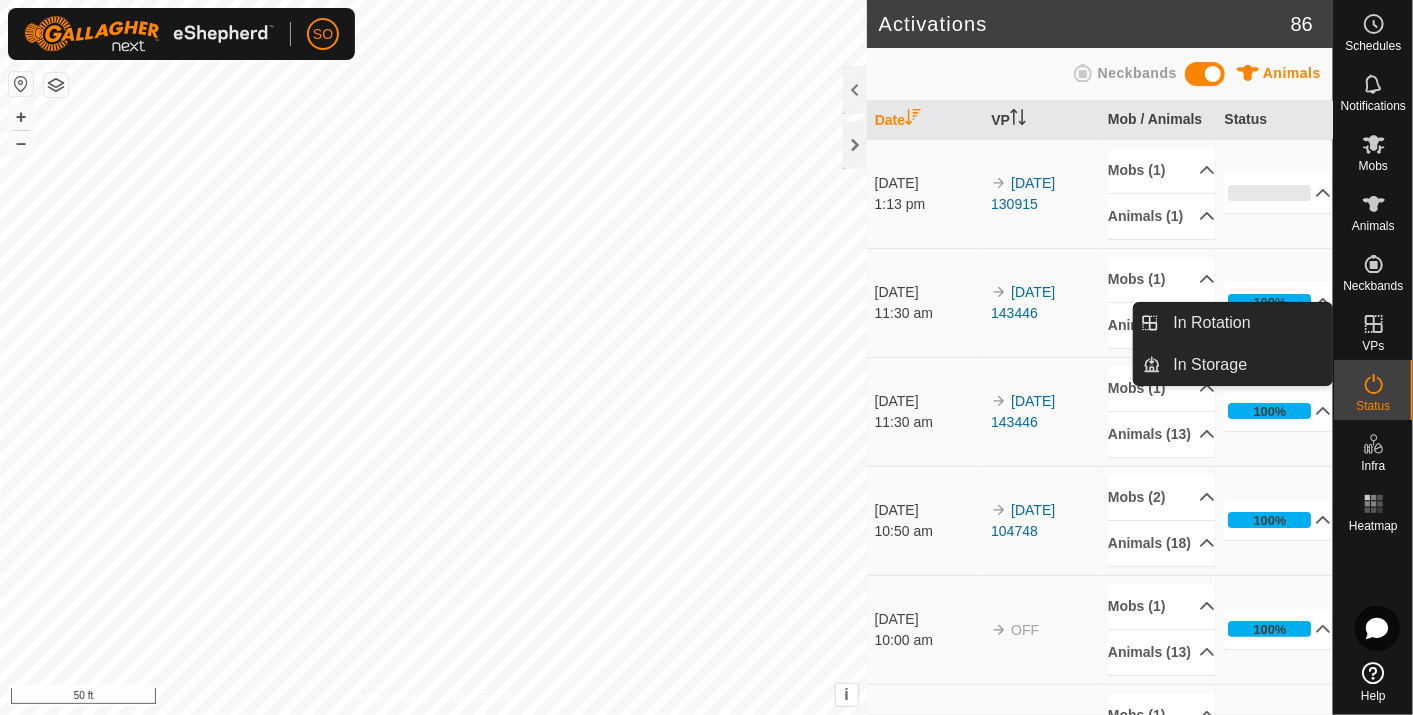click 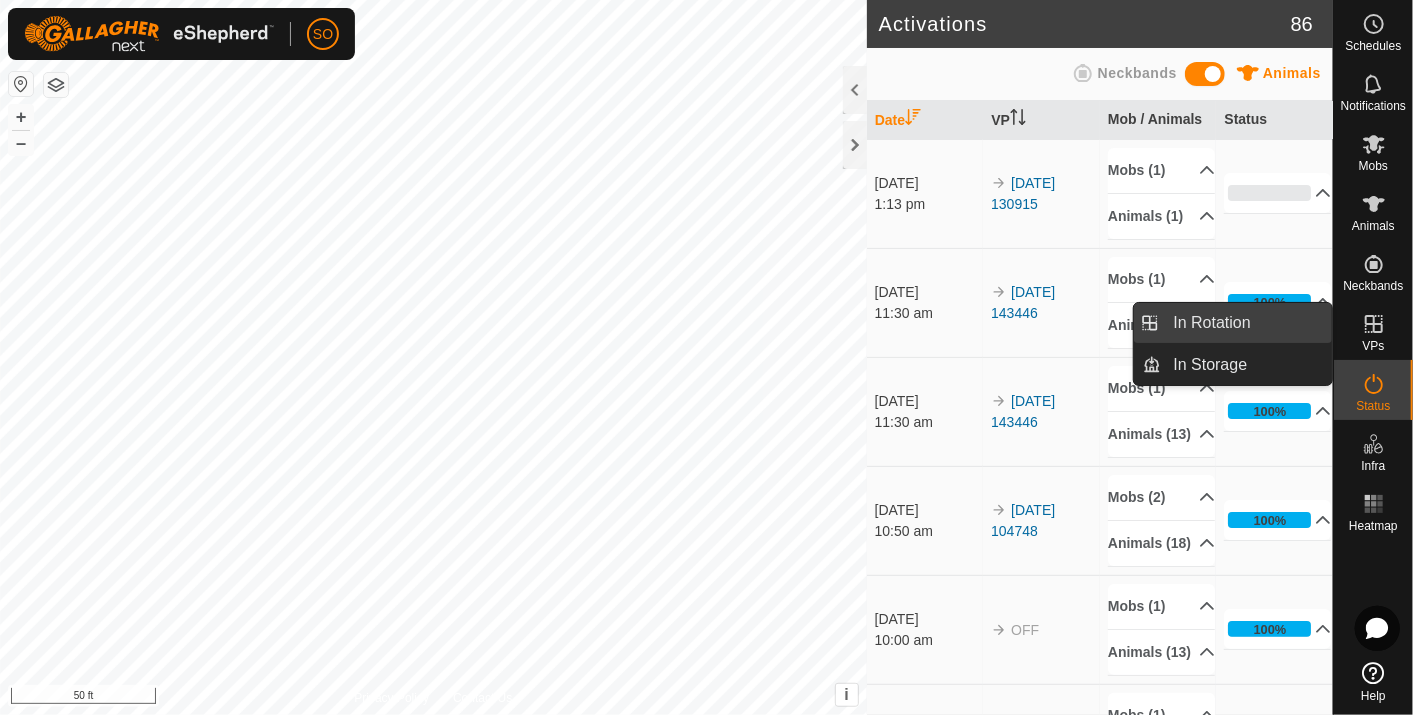 click on "In Rotation" at bounding box center (1247, 323) 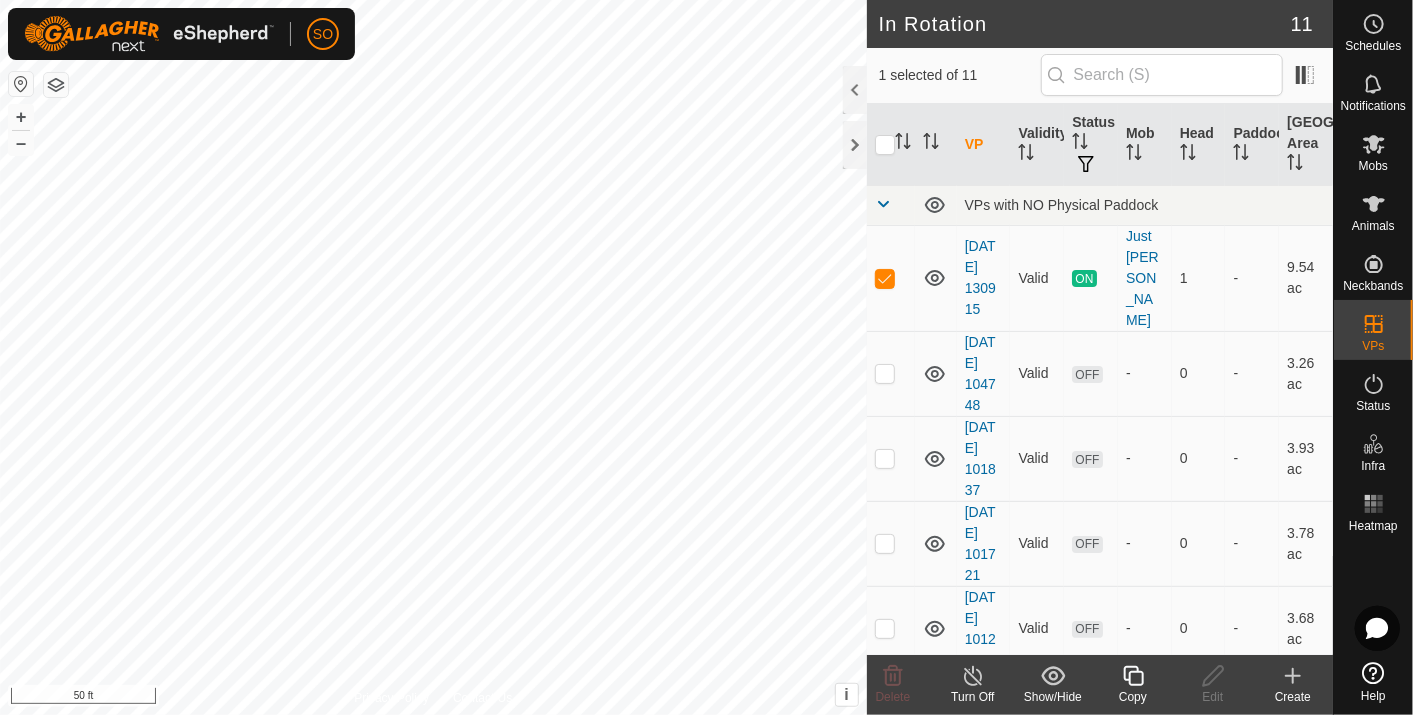 click 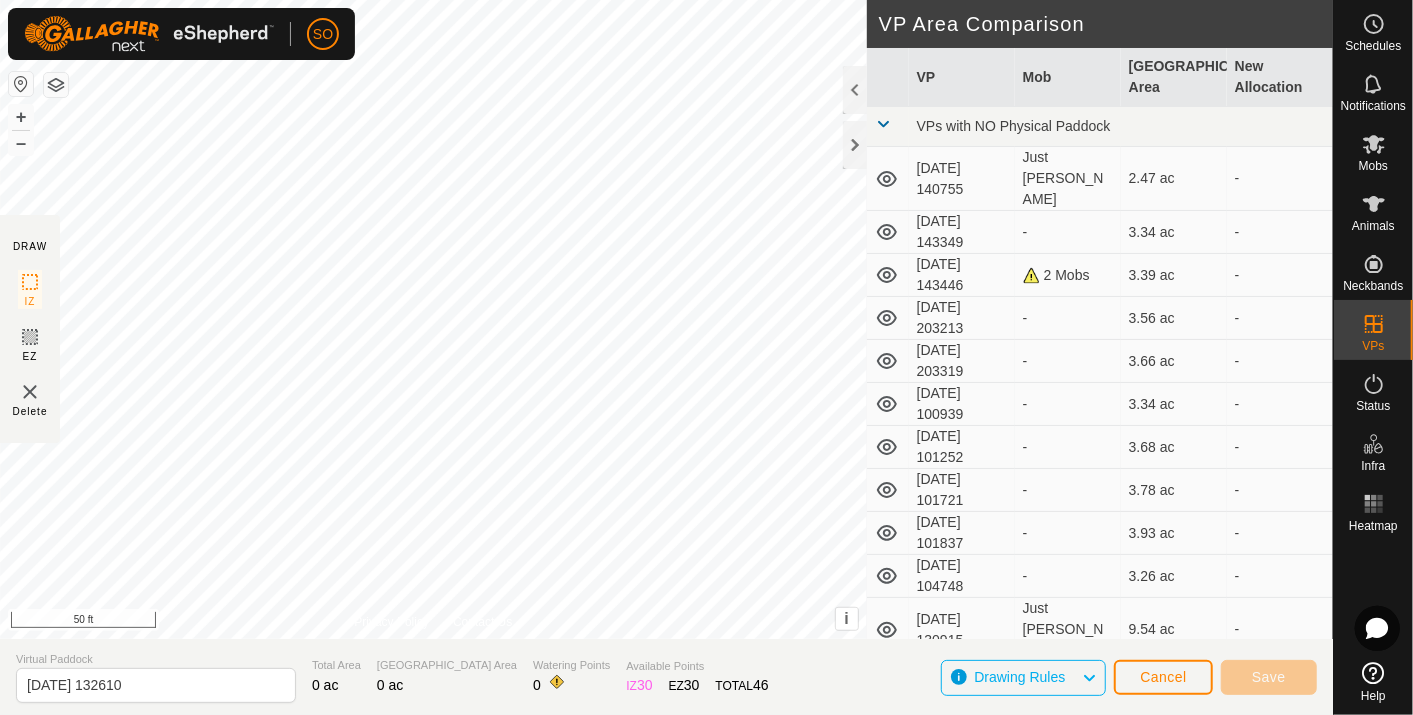 click on "DRAW IZ EZ Delete Privacy Policy Contact Us + – ⇧ i This application includes HERE Maps. © 2024 HERE. All rights reserved. 50 ft VP Area Comparison     VP   Mob   Grazing Area   New Allocation  VPs with NO Physical Paddock  [DATE] 140755   Just [PERSON_NAME]   2.47 ac   -   [DATE] 143349  -  3.34 ac   -   [DATE] 143446   2 Mobs   3.39 ac   -   [DATE] 203213  -  3.56 ac   -   [DATE] 203319  -  3.66 ac   -   [DATE] 100939  -  3.34 ac   -   [DATE] 101252  -  3.68 ac   -   [DATE] 101721  -  3.78 ac   -   [DATE] 101837  -  3.93 ac   -   [DATE] 104748  -  3.26 ac   -   [DATE] 130915   Just [PERSON_NAME]   9.54 ac   -  Virtual Paddock [DATE] 132610 Total Area 0 ac Grazing Area 0 ac Watering Points 0 Available Points  IZ   30  EZ  30  TOTAL   46 Drawing Rules Cancel Save" 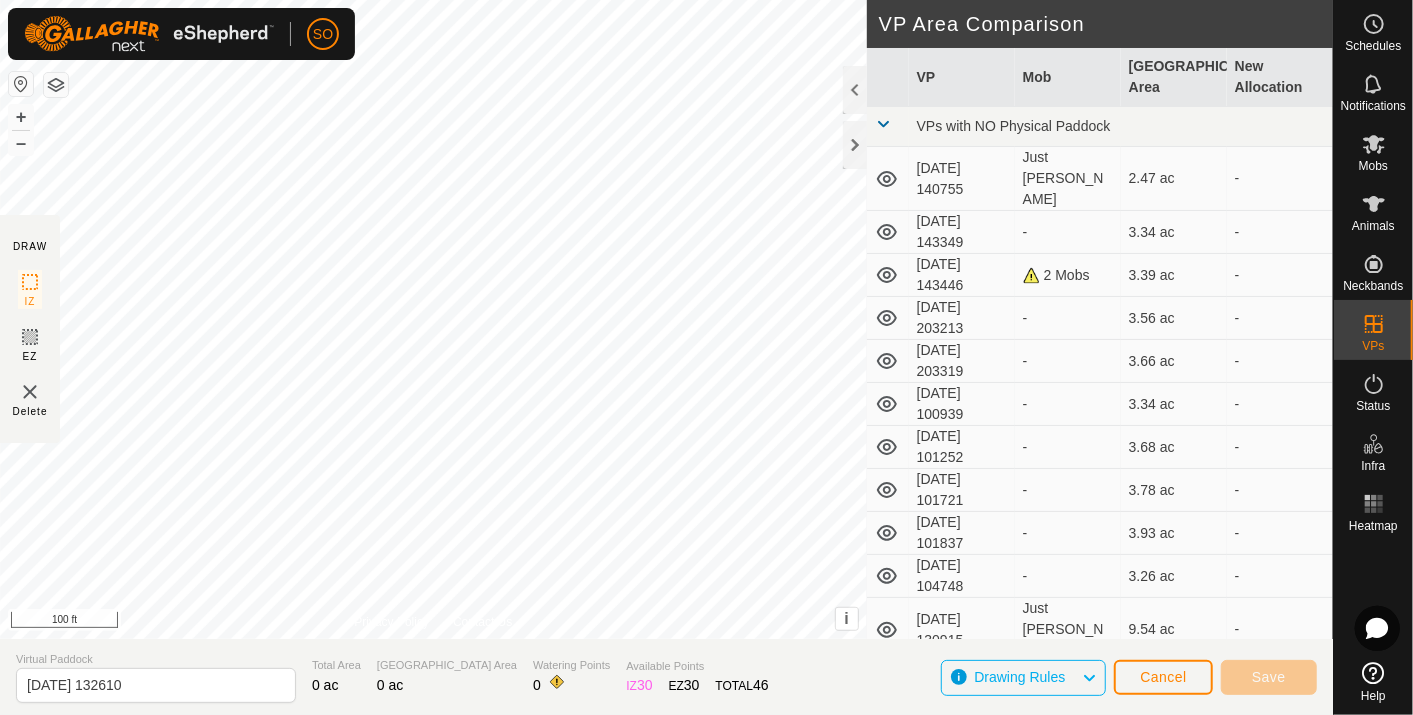click on "SO Schedules Notifications Mobs Animals Neckbands VPs Status Infra Heatmap Help DRAW IZ EZ Delete Privacy Policy Contact Us + – ⇧ i This application includes HERE Maps. © 2024 HERE. All rights reserved. 100 ft VP Area Comparison     VP   Mob   Grazing Area   New Allocation  VPs with NO Physical Paddock  [DATE] 140755   Just [PERSON_NAME]   2.47 ac   -   [DATE] 143349  -  3.34 ac   -   [DATE] 143446   2 Mobs   3.39 ac   -   [DATE] 203213  -  3.56 ac   -   [DATE] 203319  -  3.66 ac   -   [DATE] 100939  -  3.34 ac   -   [DATE] 101252  -  3.68 ac   -   [DATE] 101721  -  3.78 ac   -   [DATE] 101837  -  3.93 ac   -   [DATE] 104748  -  3.26 ac   -   [DATE] 130915   Just [PERSON_NAME]   9.54 ac   -  Virtual Paddock [DATE] 132610 Total Area 0 ac Grazing Area 0 ac Watering Points 0 Available Points  IZ   30  EZ  30  TOTAL   46 Drawing Rules Cancel Save" at bounding box center [706, 357] 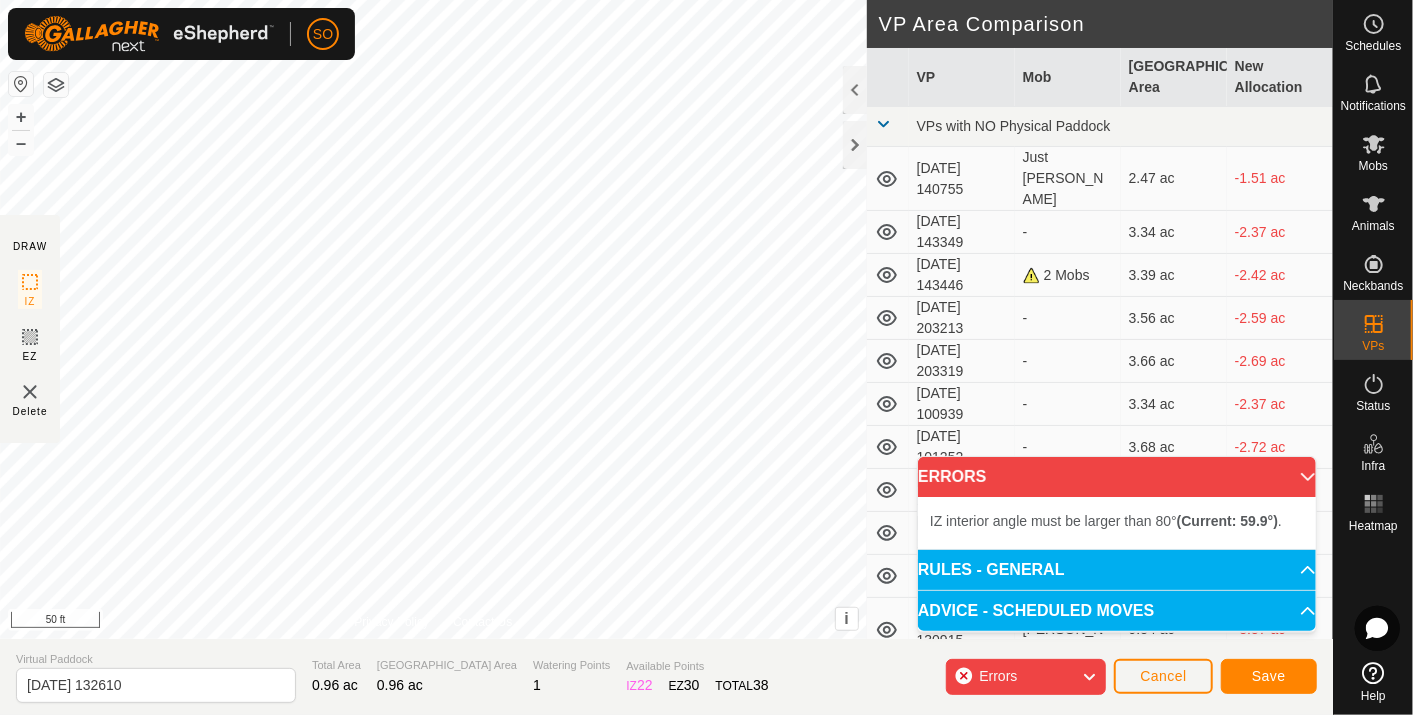 click on "IZ interior angle must be larger than 80°  (Current: 59.9°) . + – ⇧ i This application includes HERE Maps. © 2024 HERE. All rights reserved. 50 ft" at bounding box center [433, 319] 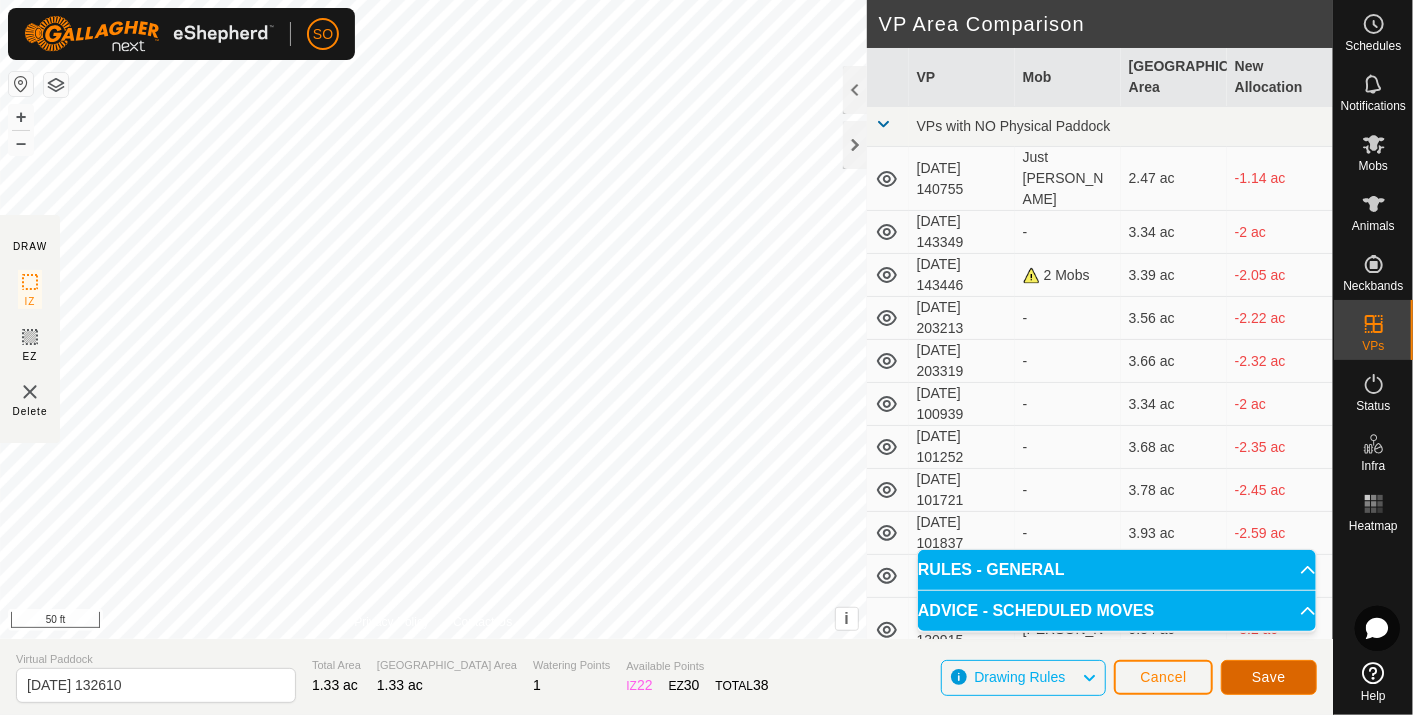 click on "Save" 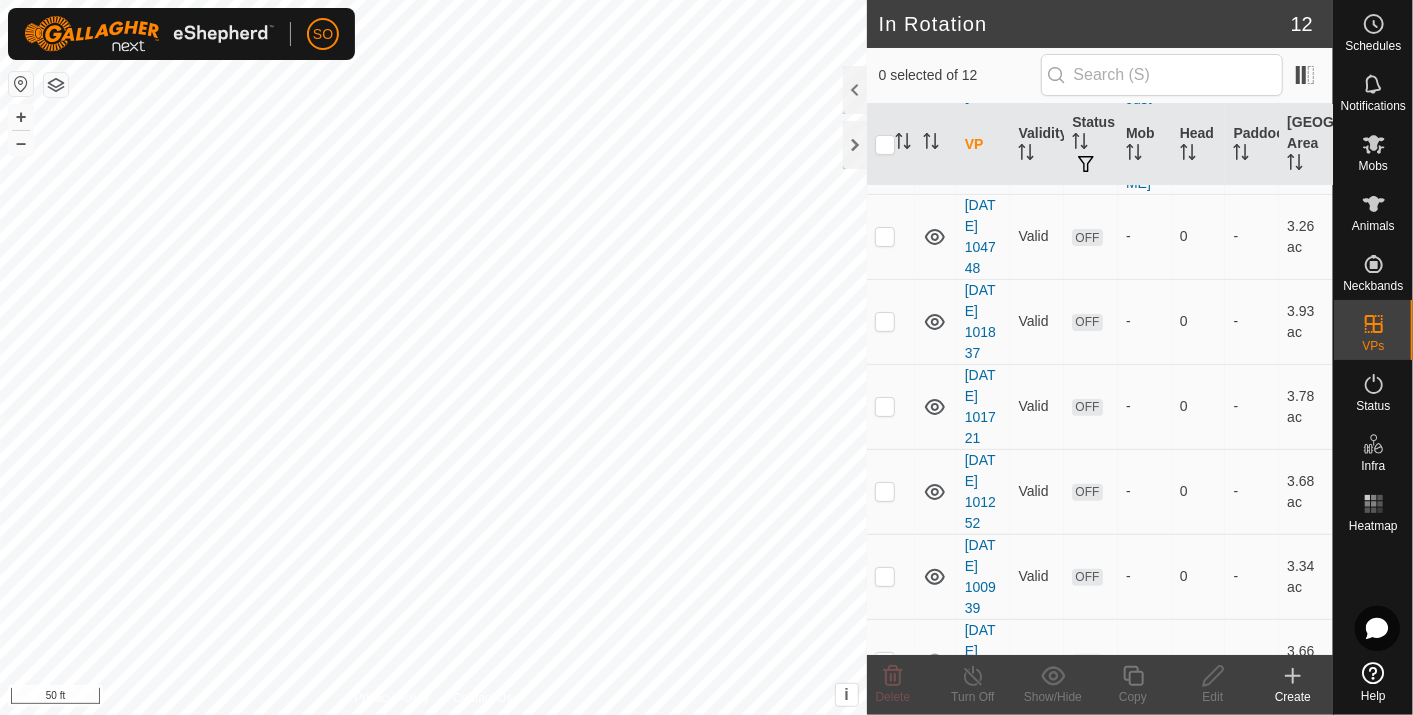 scroll, scrollTop: 0, scrollLeft: 0, axis: both 